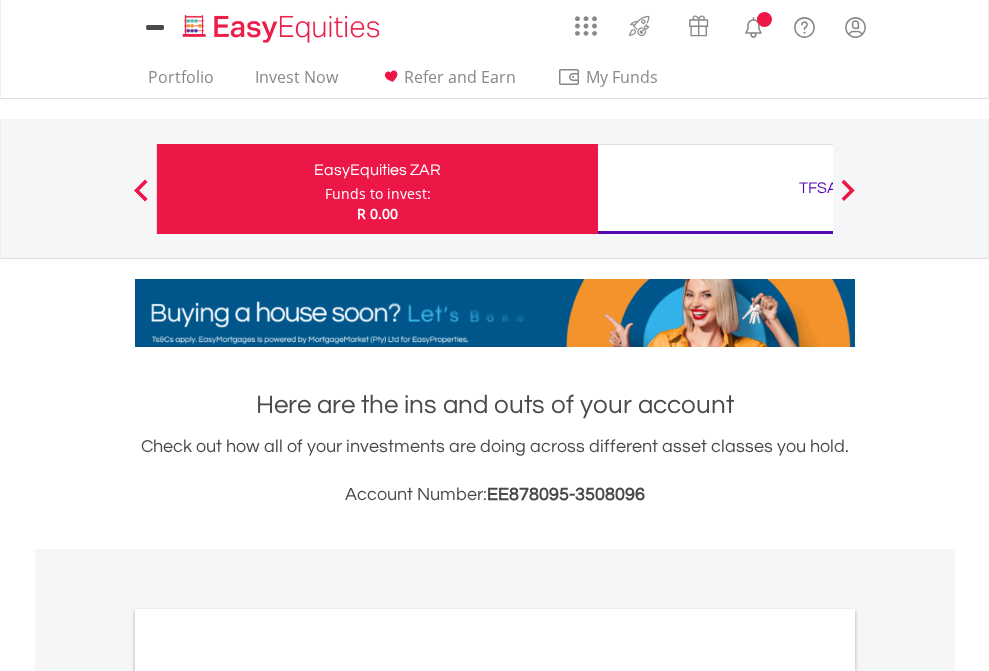 scroll, scrollTop: 0, scrollLeft: 0, axis: both 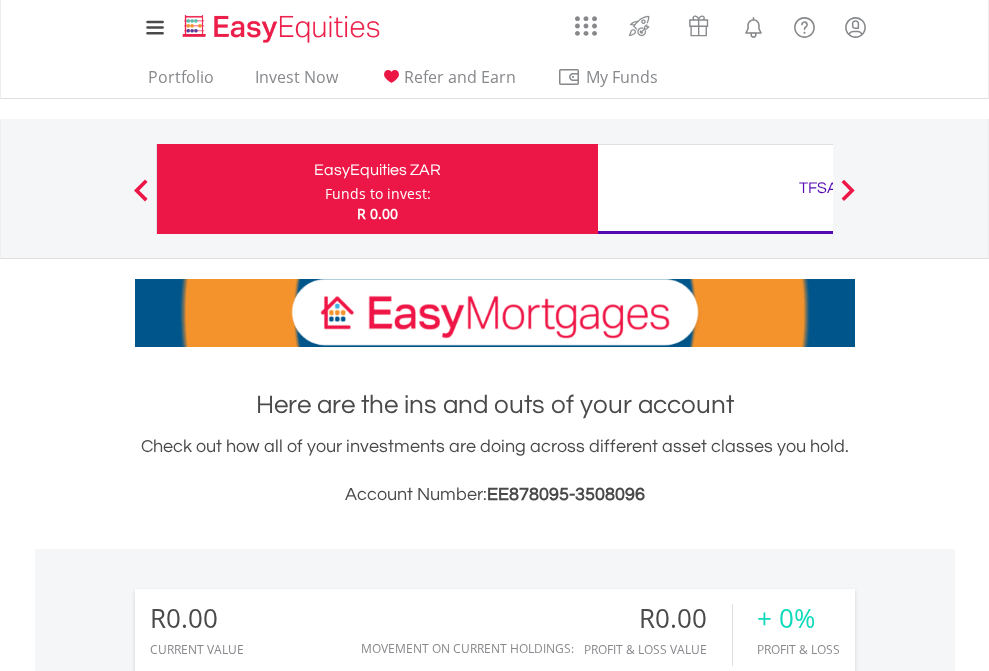 click on "Funds to invest:" at bounding box center [378, 194] 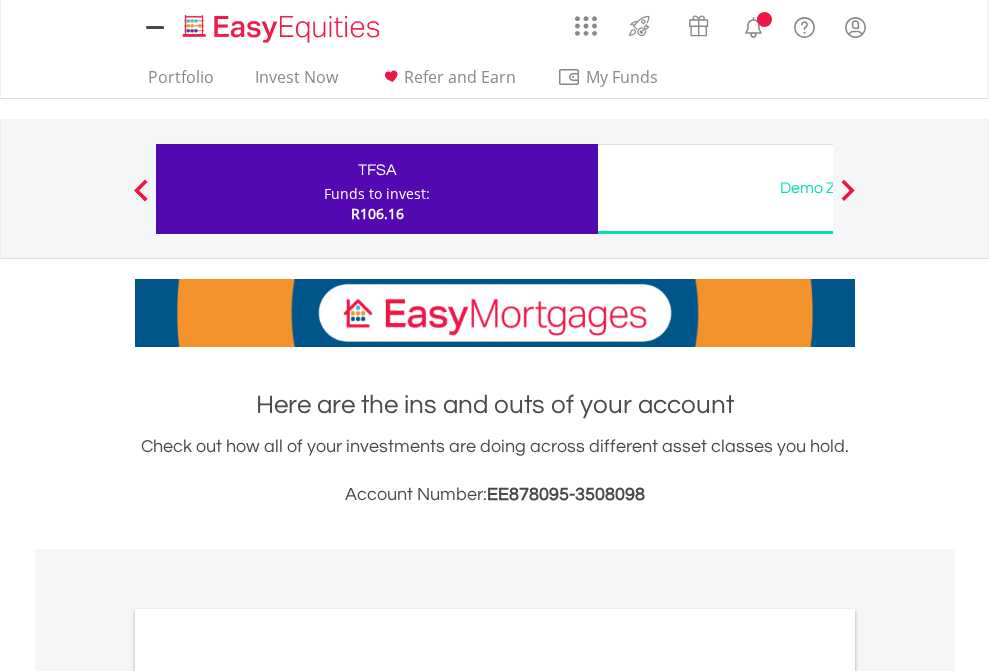 scroll, scrollTop: 0, scrollLeft: 0, axis: both 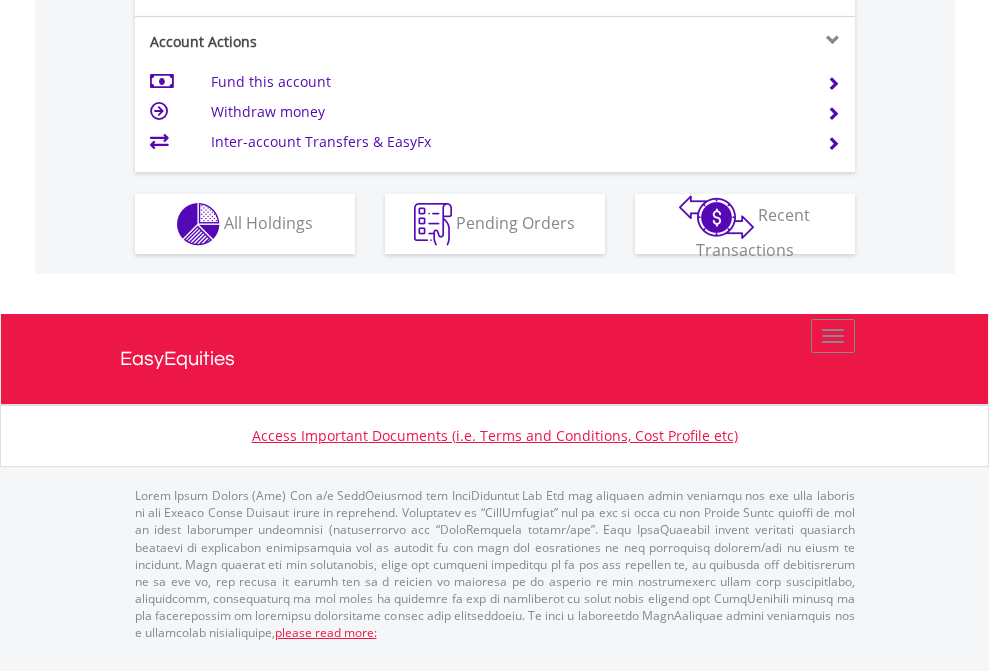 click on "Investment types" at bounding box center (706, -337) 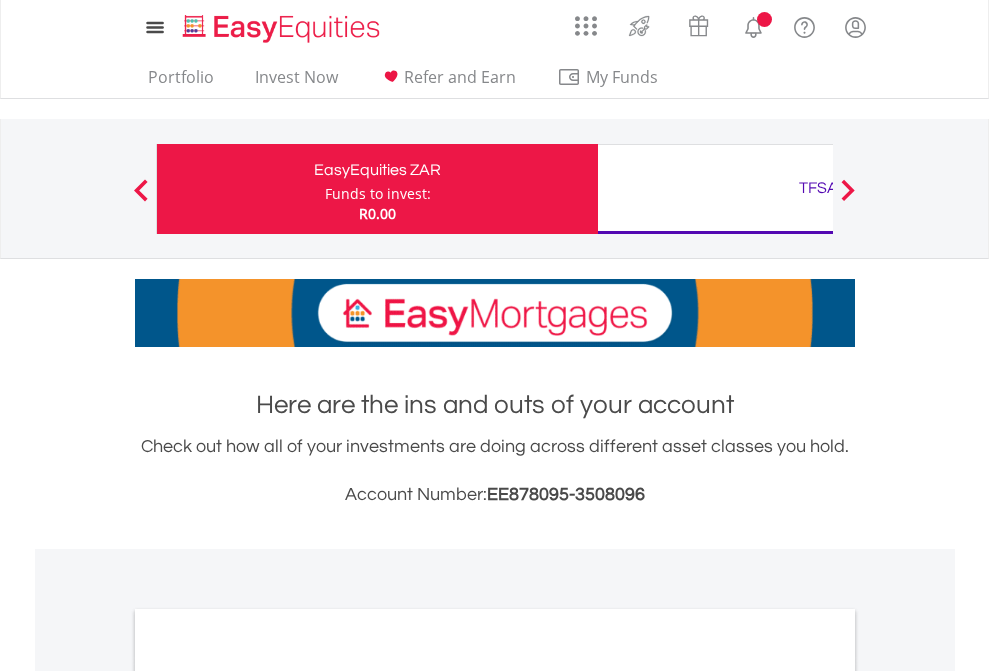 scroll, scrollTop: 0, scrollLeft: 0, axis: both 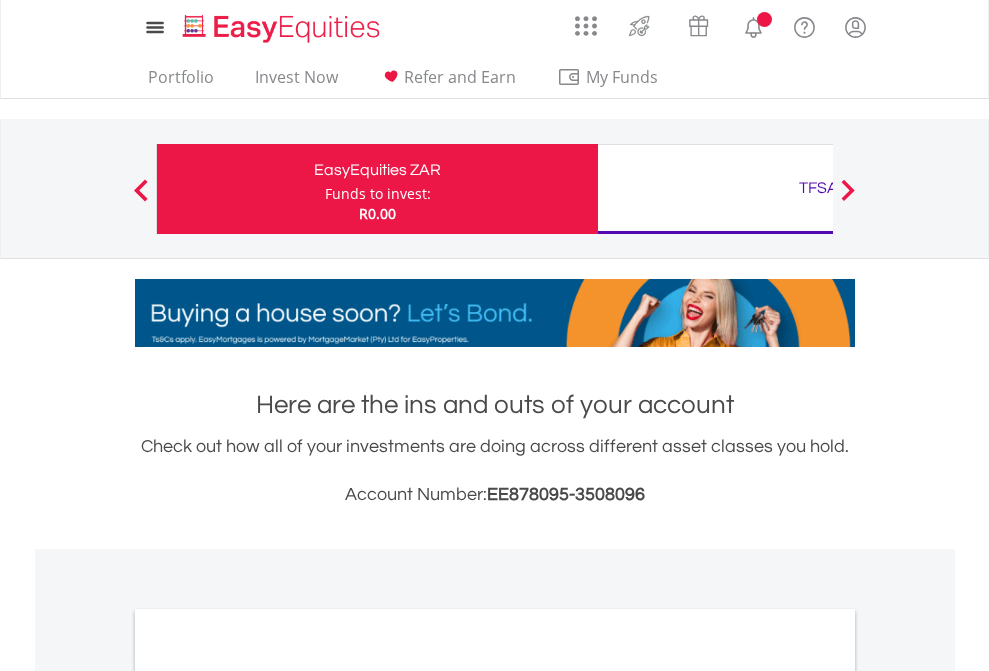 click on "All Holdings" at bounding box center (268, 1096) 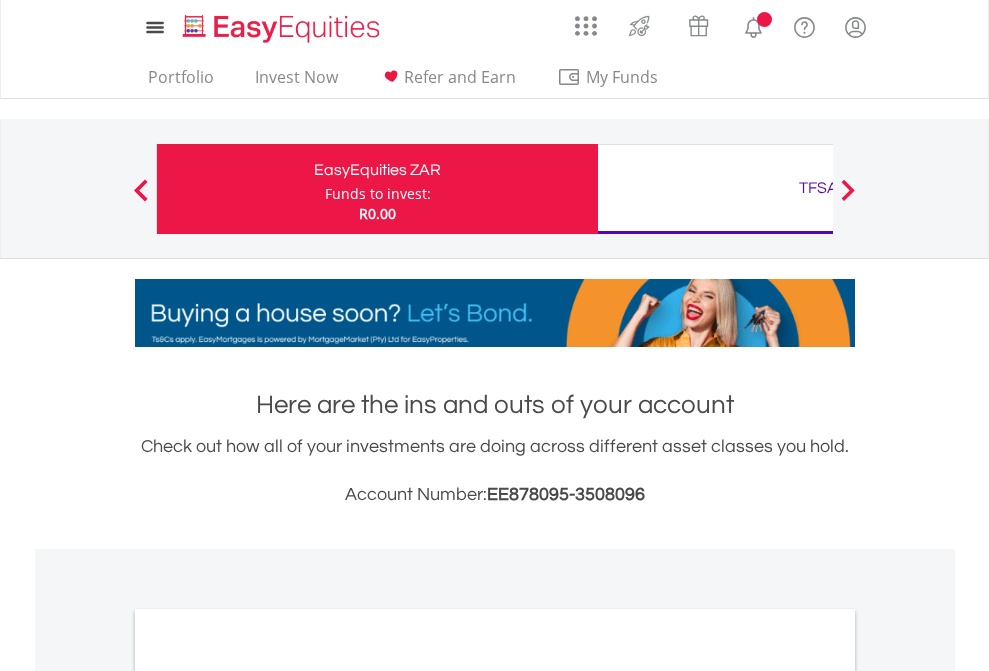scroll, scrollTop: 1202, scrollLeft: 0, axis: vertical 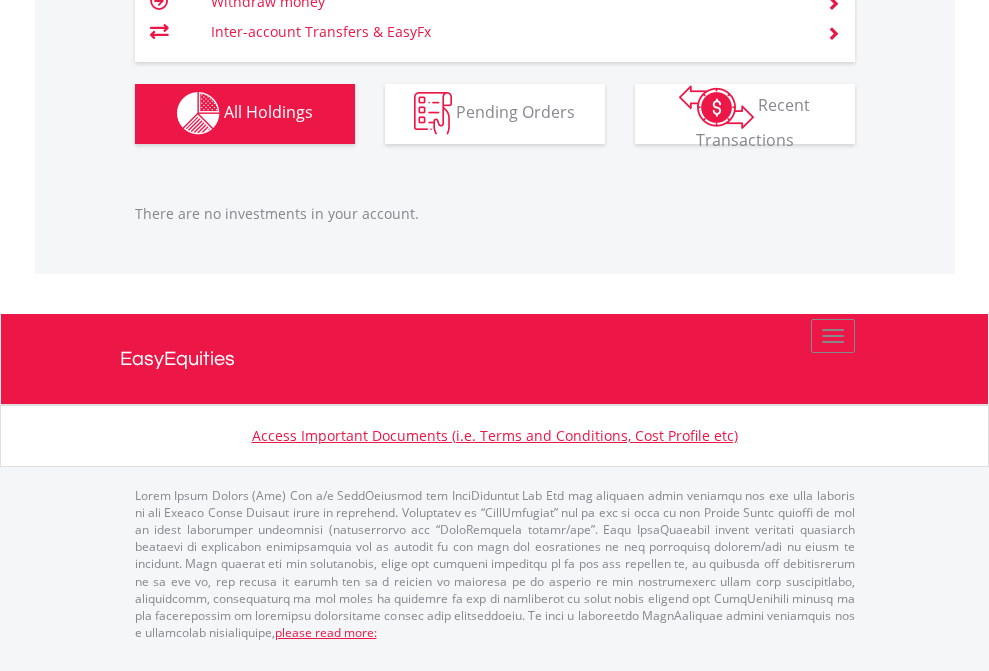 click on "TFSA" at bounding box center [818, -1142] 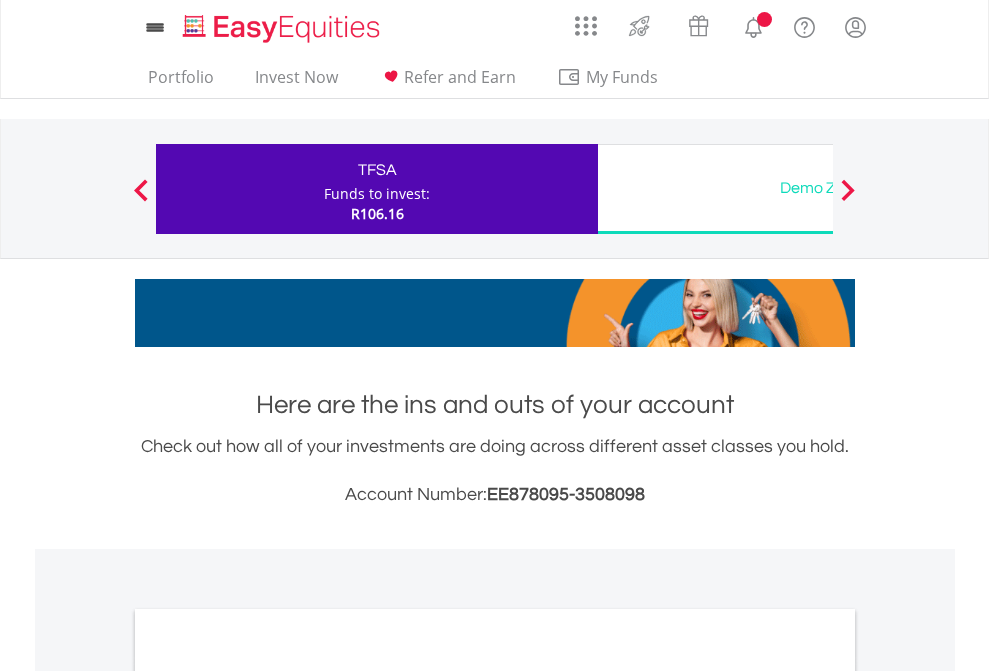 scroll, scrollTop: 0, scrollLeft: 0, axis: both 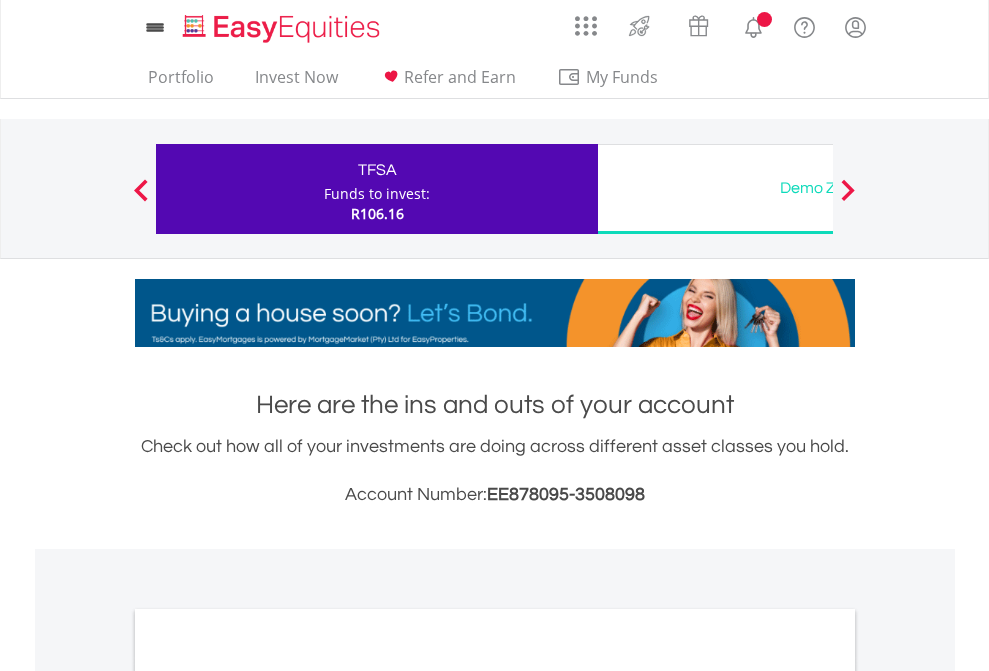 click on "All Holdings" at bounding box center [268, 1096] 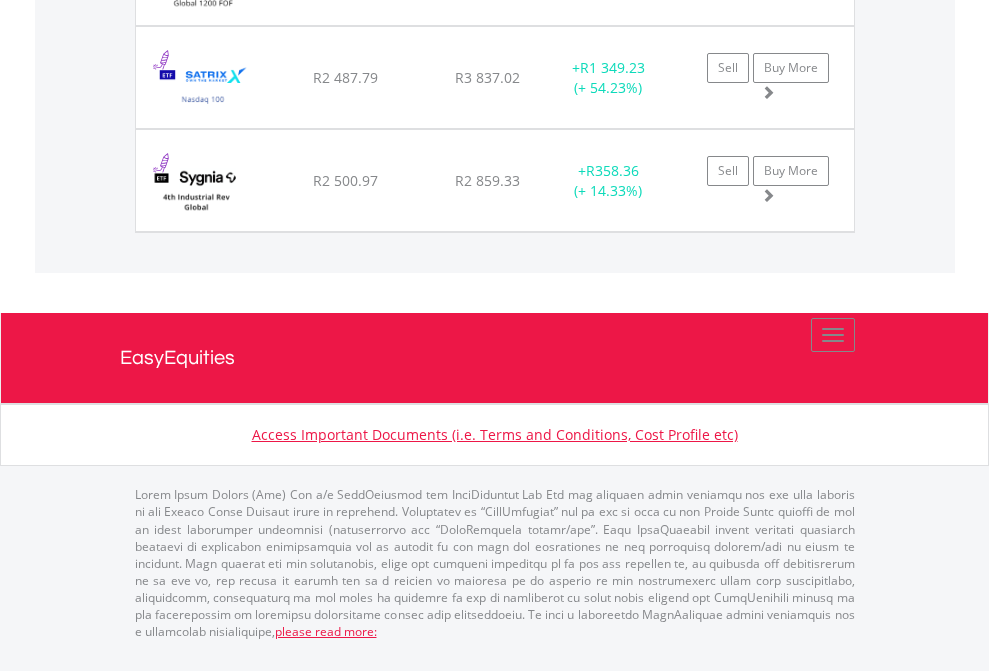 scroll, scrollTop: 2305, scrollLeft: 0, axis: vertical 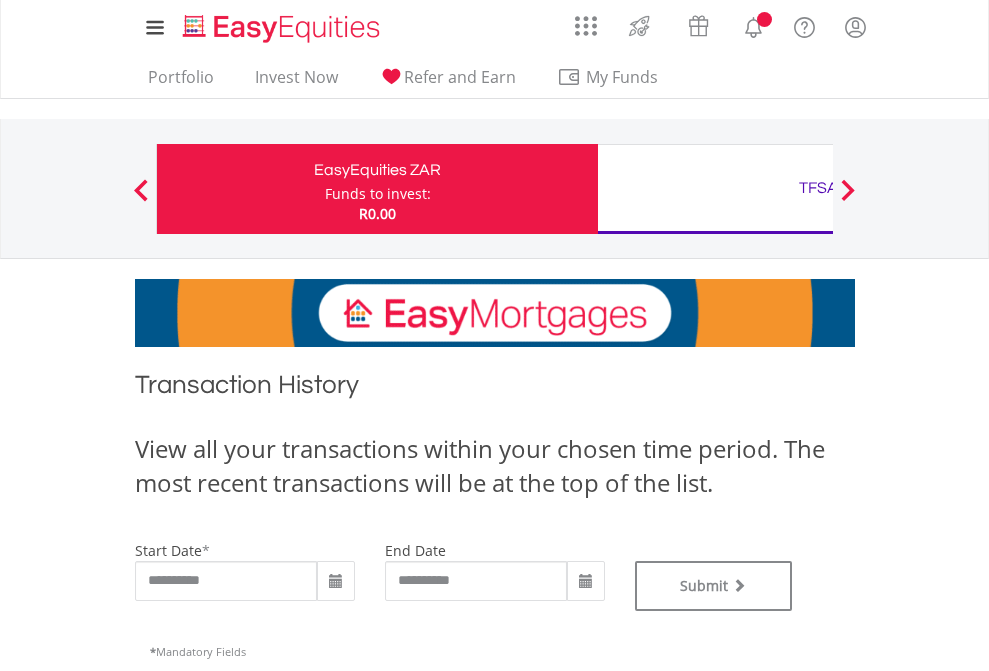 type on "**********" 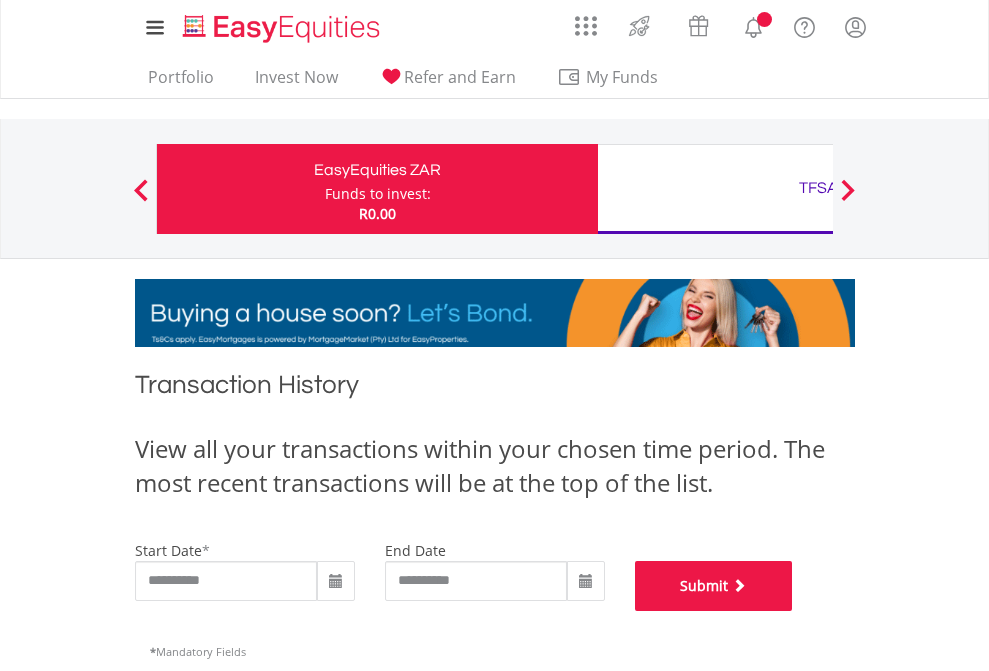 click on "Submit" at bounding box center (714, 586) 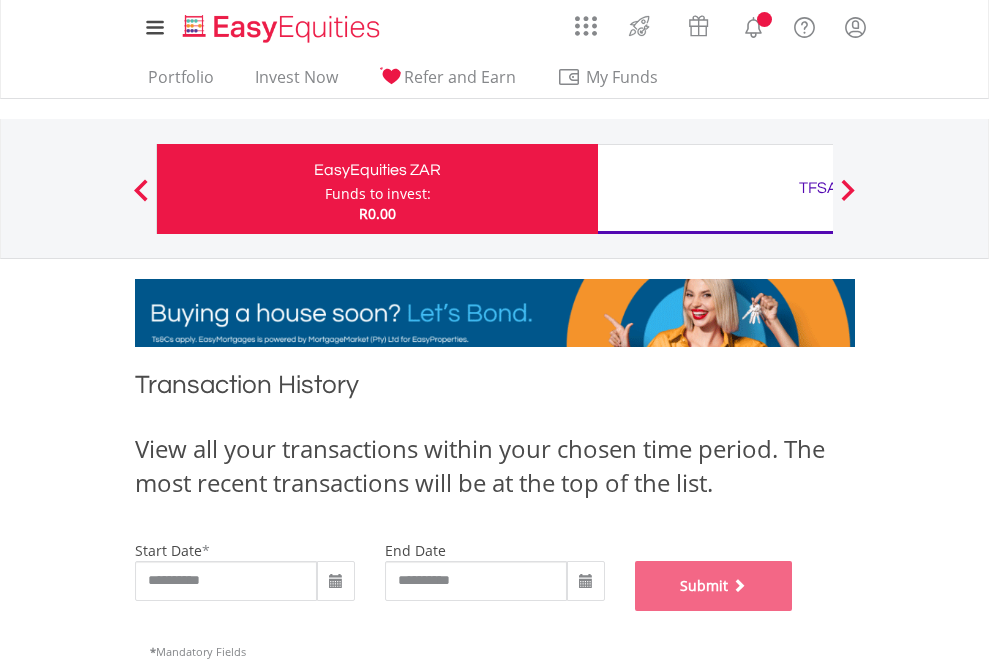 scroll, scrollTop: 811, scrollLeft: 0, axis: vertical 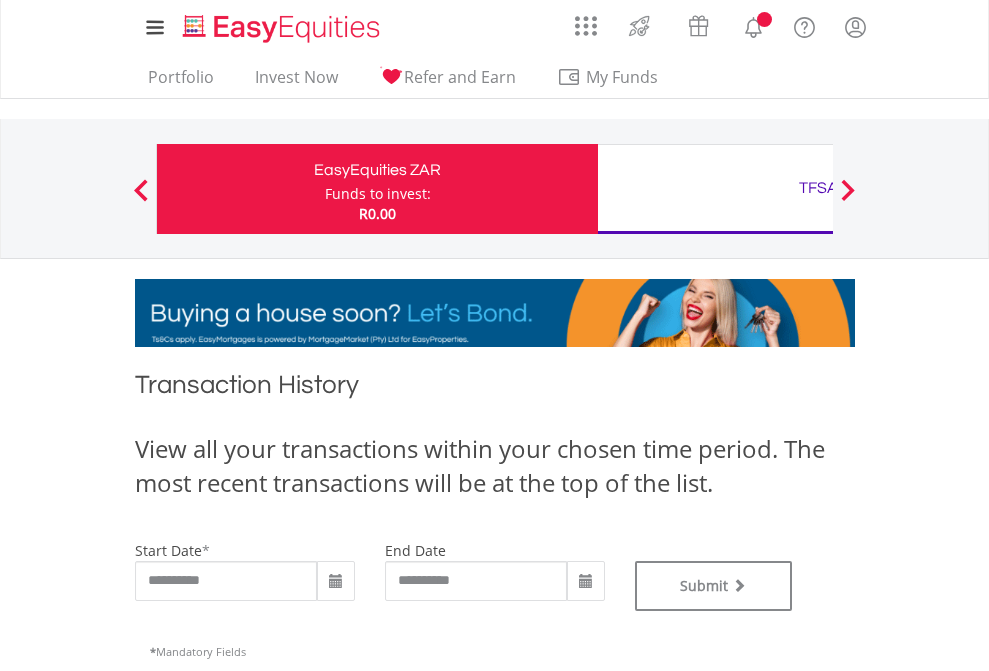 click on "TFSA" at bounding box center [818, 188] 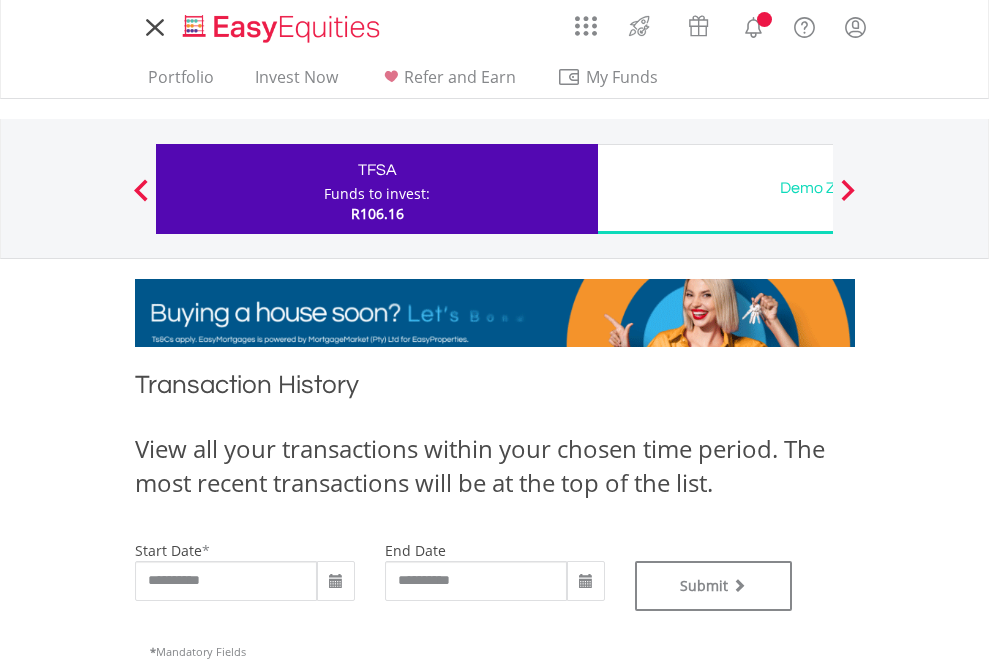 scroll, scrollTop: 0, scrollLeft: 0, axis: both 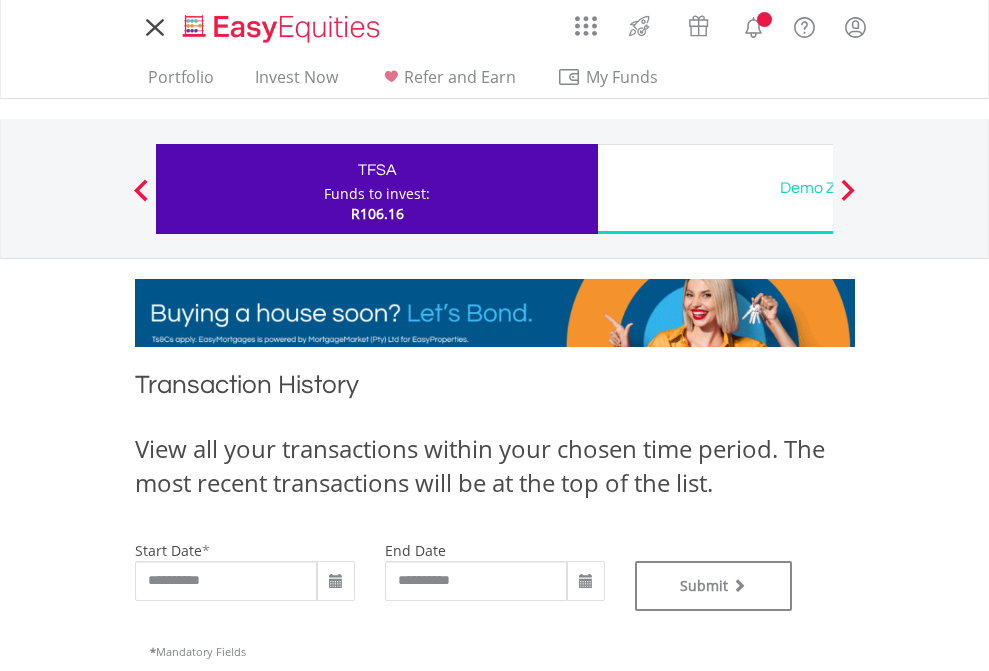 type on "**********" 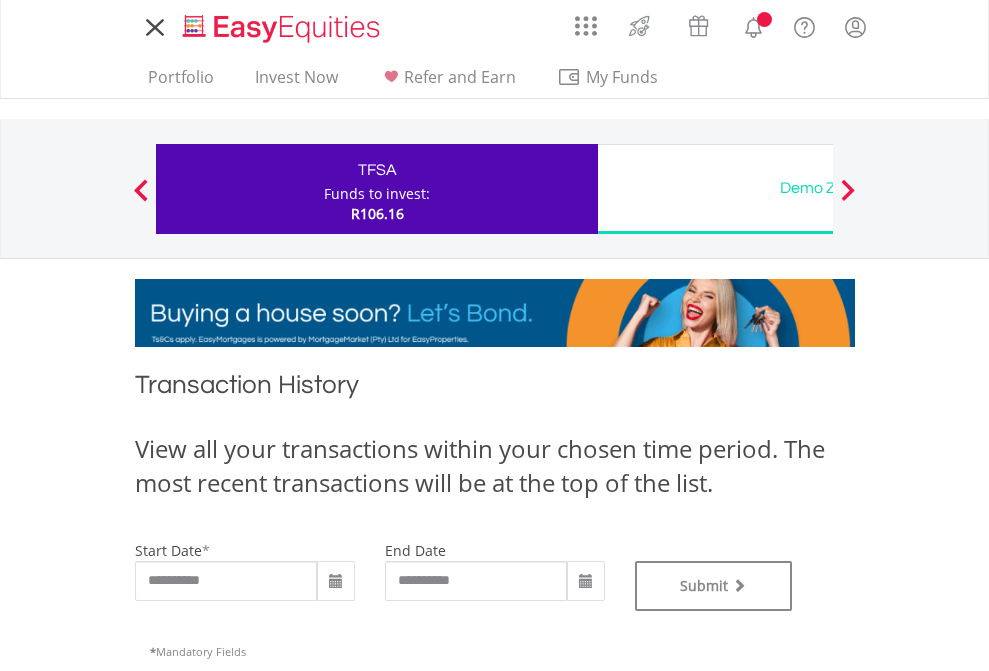 type on "**********" 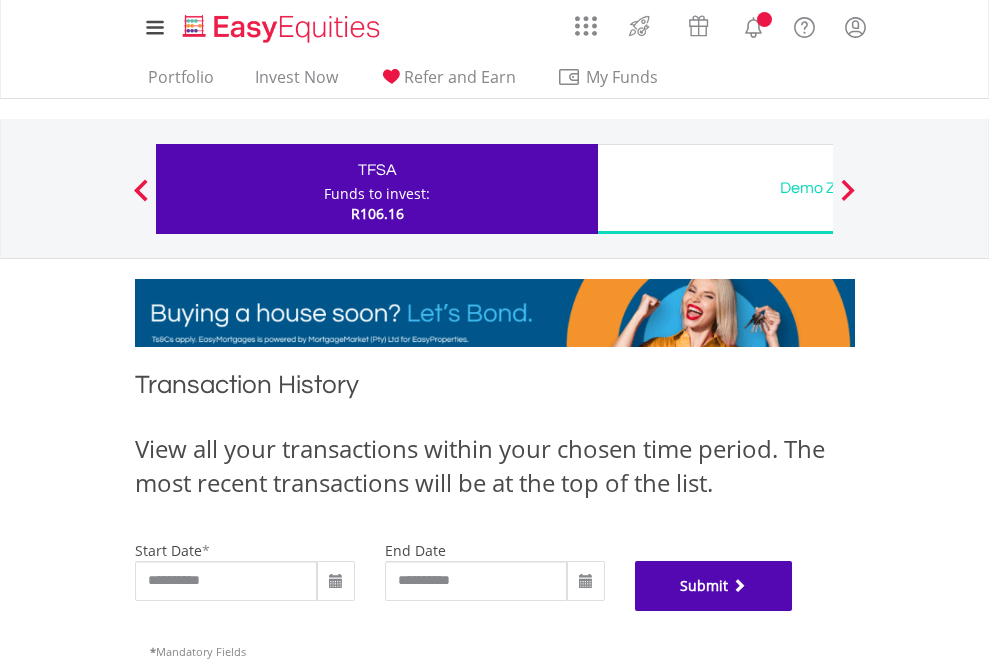 click on "Submit" at bounding box center (714, 586) 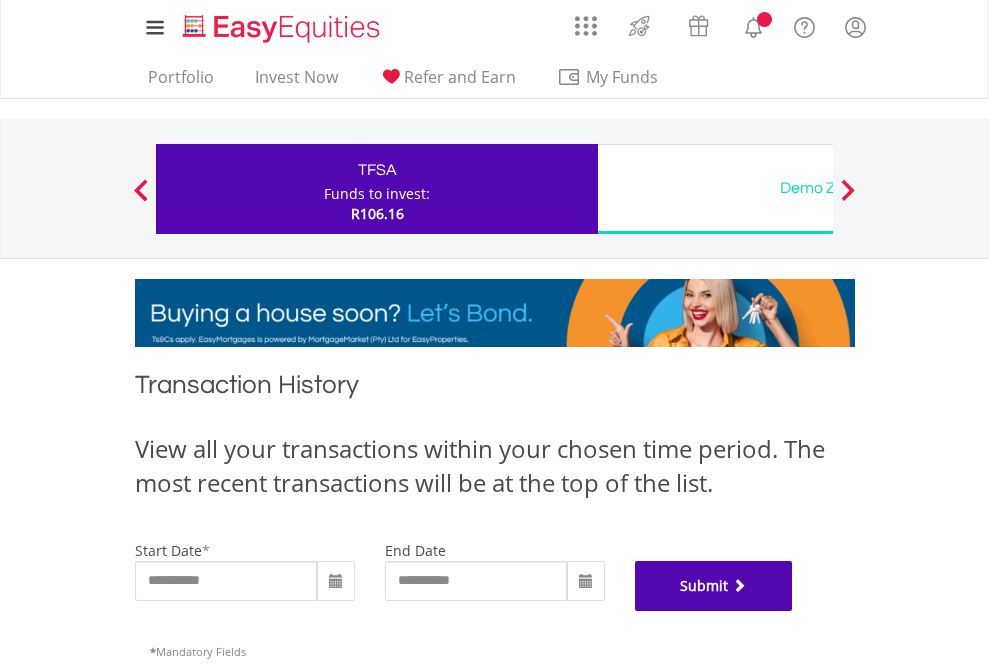 scroll, scrollTop: 811, scrollLeft: 0, axis: vertical 